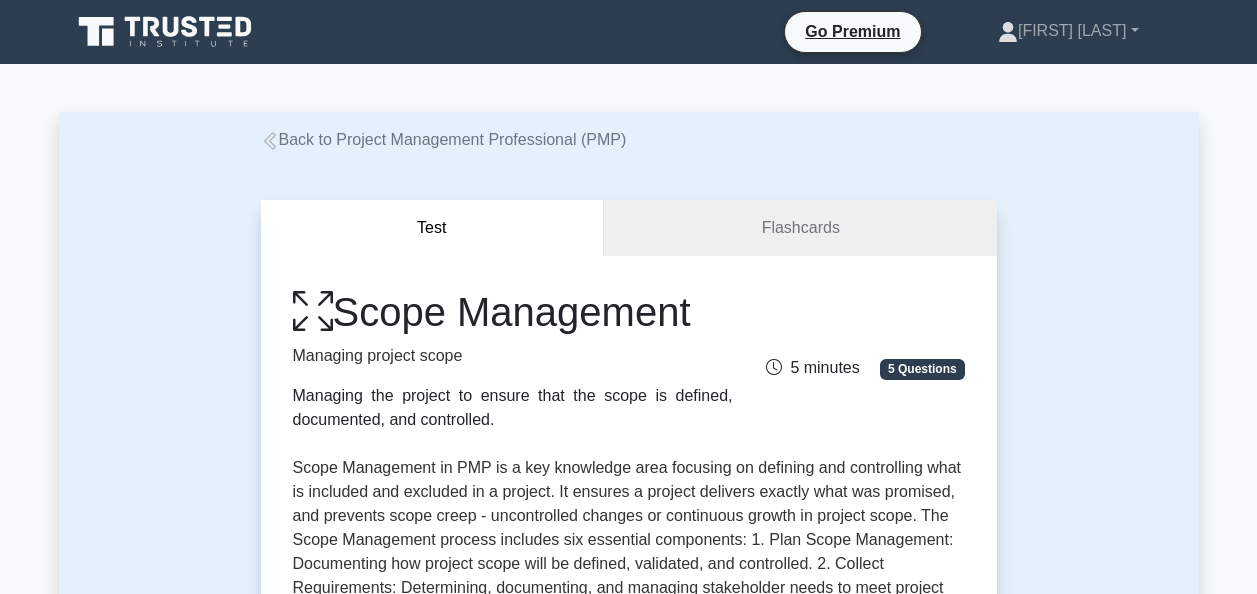 scroll, scrollTop: 346, scrollLeft: 0, axis: vertical 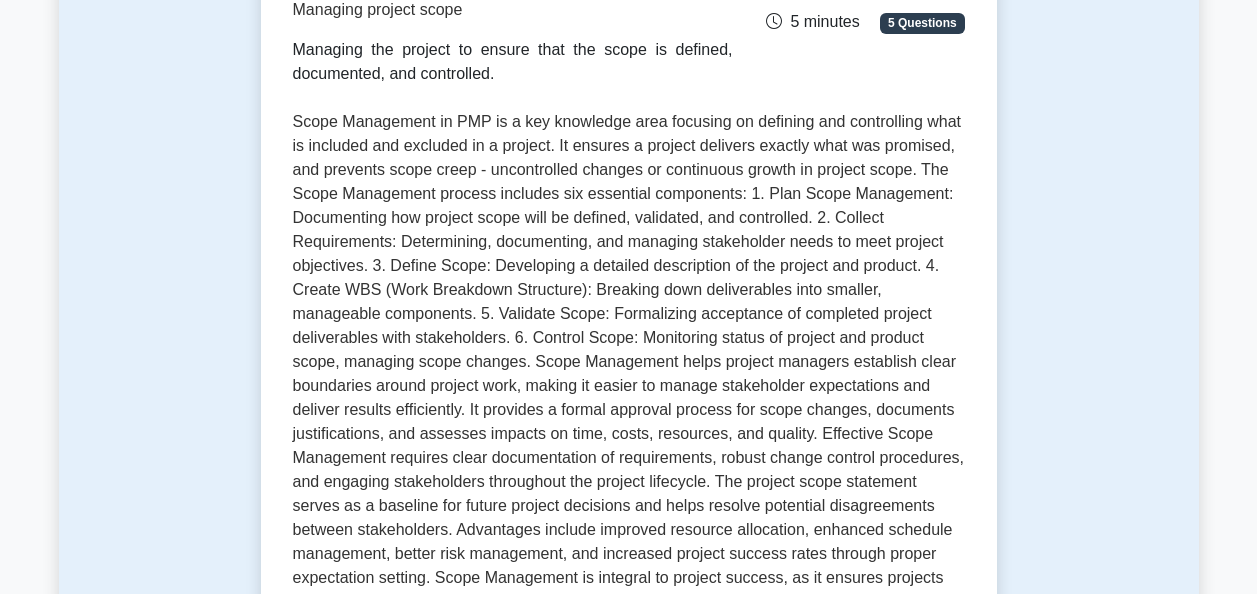 type 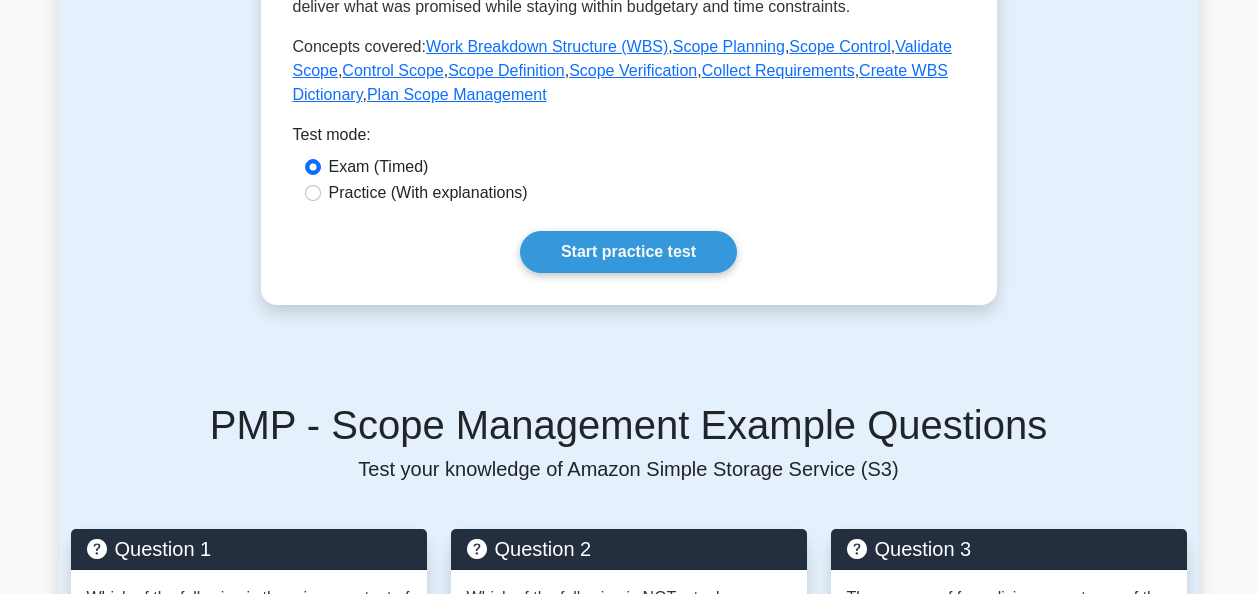 scroll, scrollTop: 859, scrollLeft: 0, axis: vertical 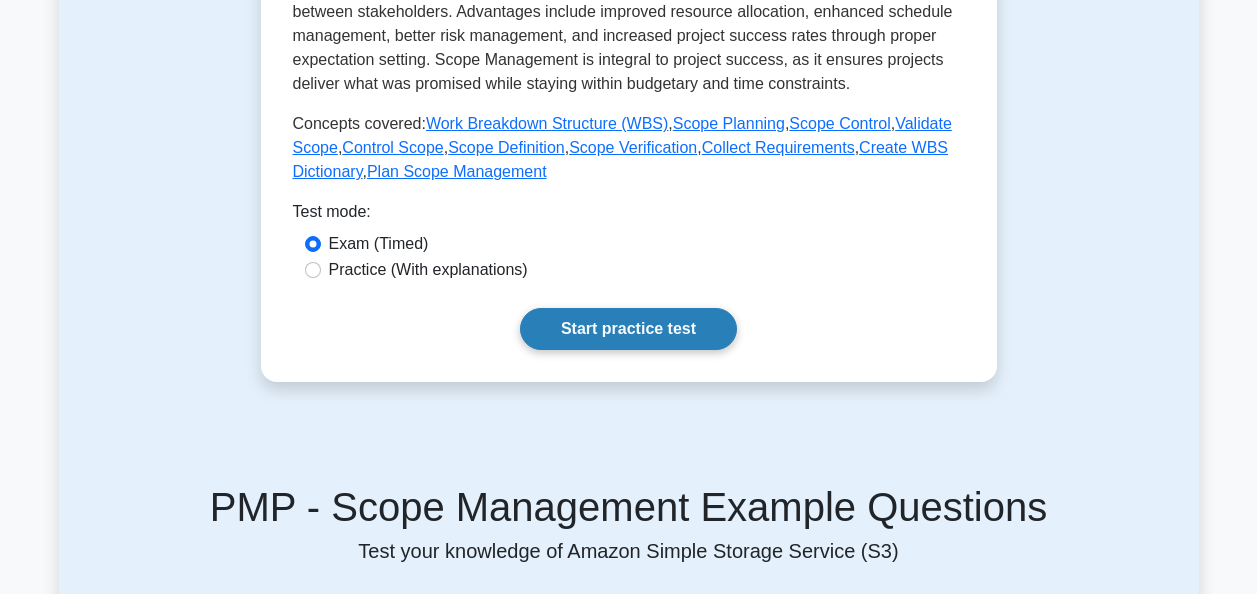 click on "Start practice test" at bounding box center (628, 329) 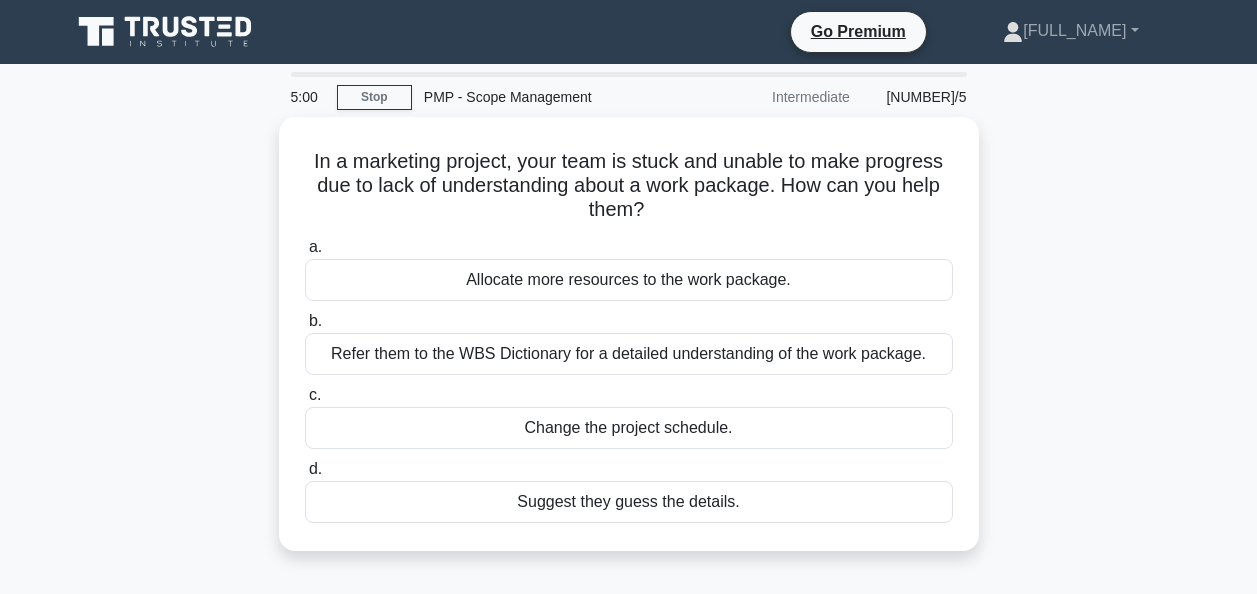 scroll, scrollTop: 0, scrollLeft: 0, axis: both 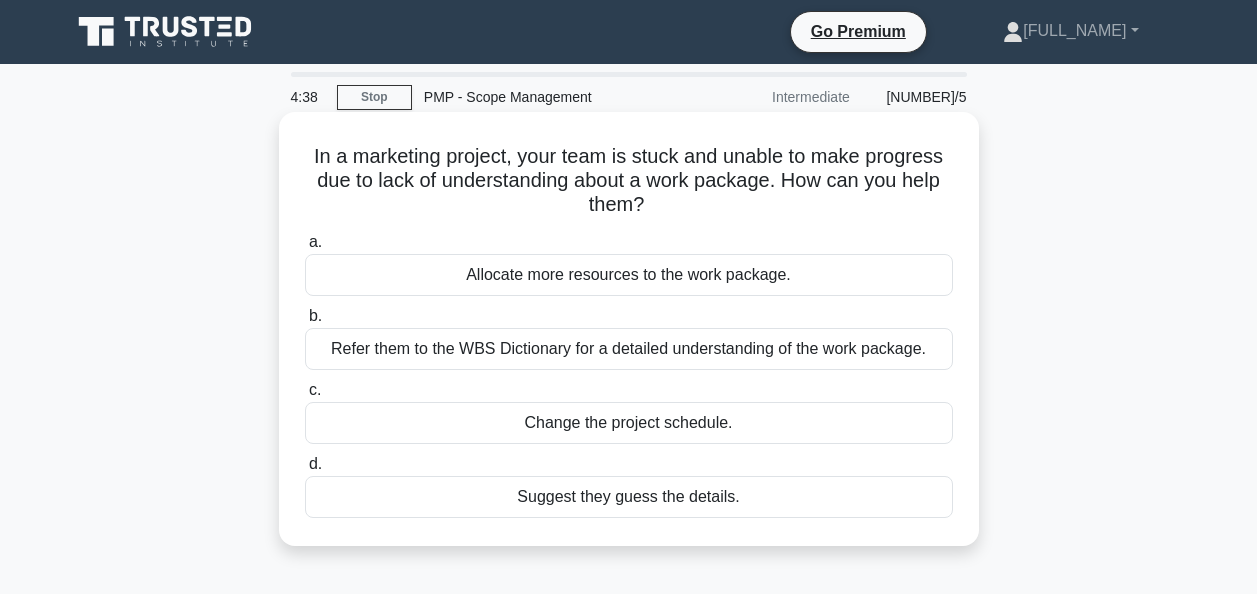 click on "Refer them to the WBS Dictionary for a detailed understanding of the work package." at bounding box center [629, 349] 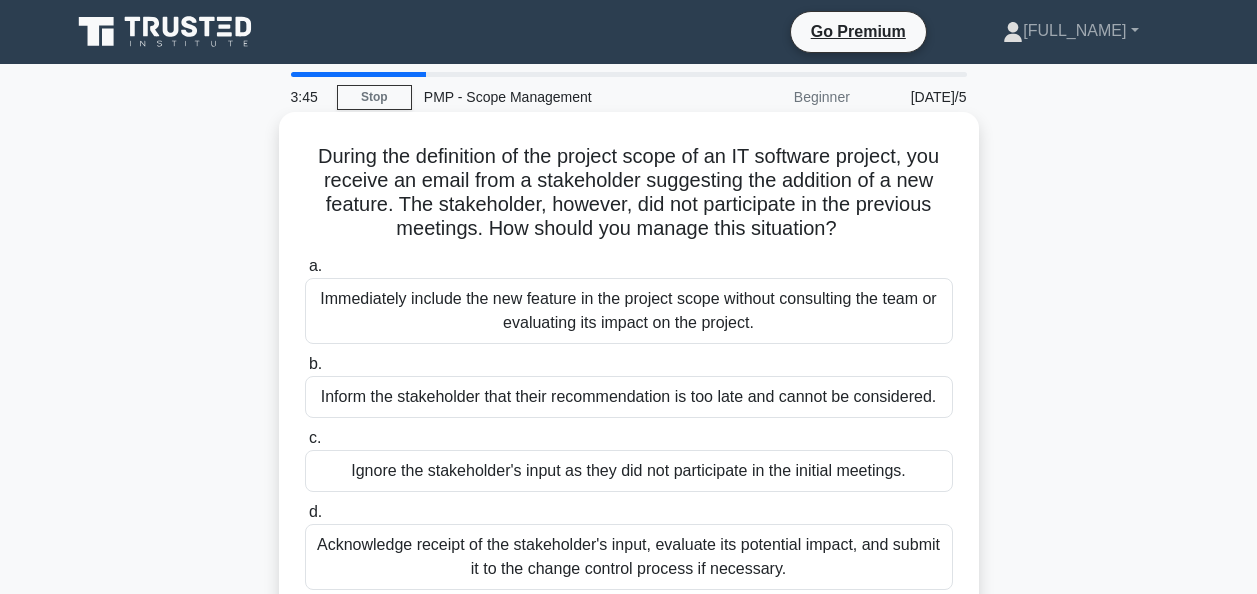 click on "Acknowledge receipt of the stakeholder's input, evaluate its potential impact, and submit it to the change control process if necessary." at bounding box center [629, 557] 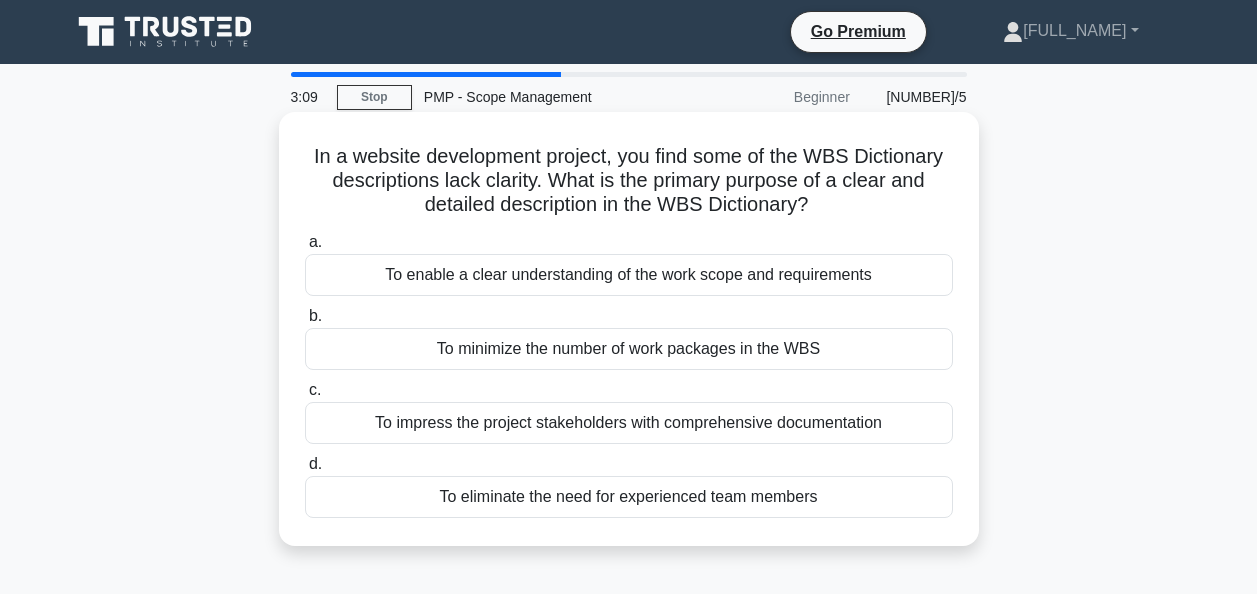 click on "To enable a clear understanding of the work scope and requirements" at bounding box center (629, 275) 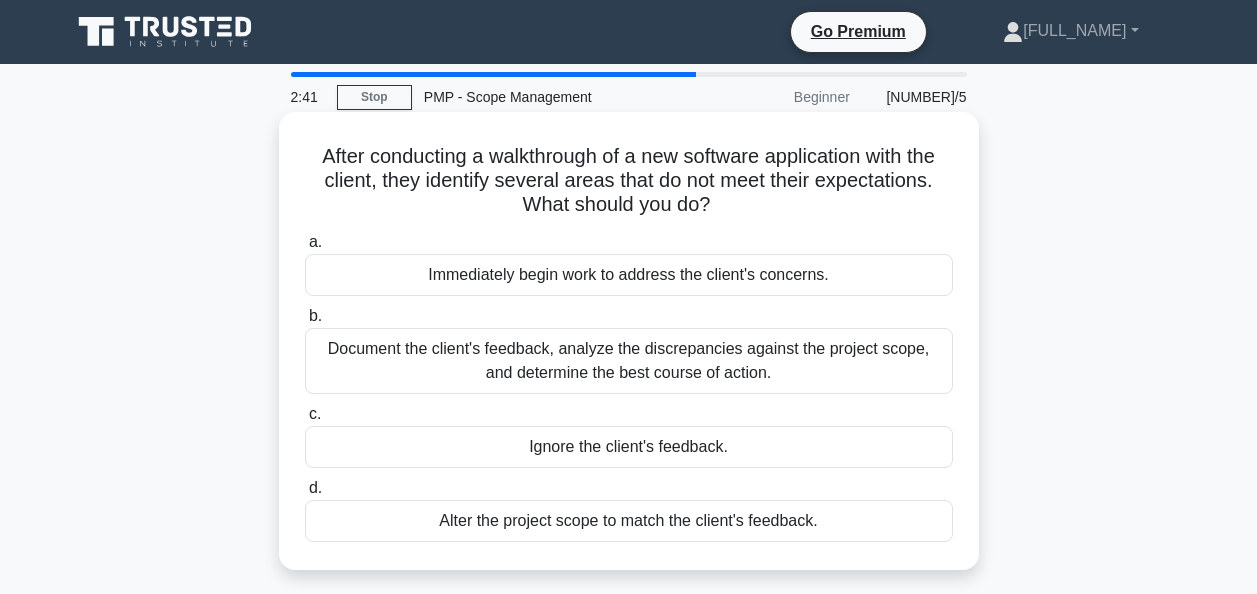 click on "Document the client's feedback, analyze the discrepancies against the project scope, and determine the best course of action." at bounding box center [629, 361] 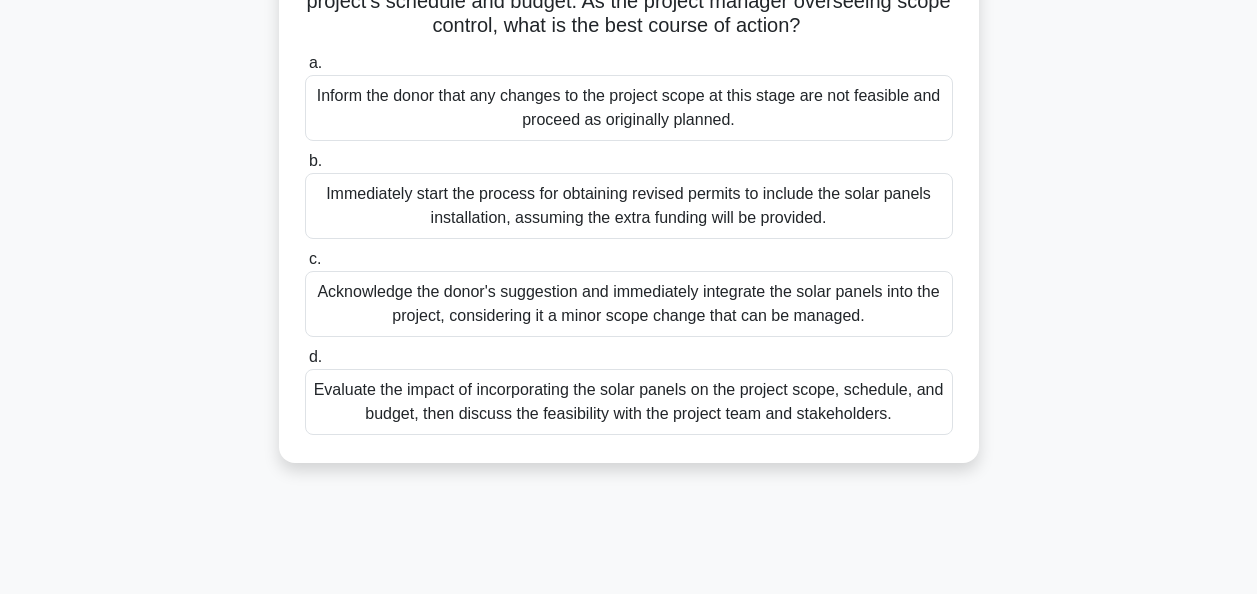 scroll, scrollTop: 283, scrollLeft: 0, axis: vertical 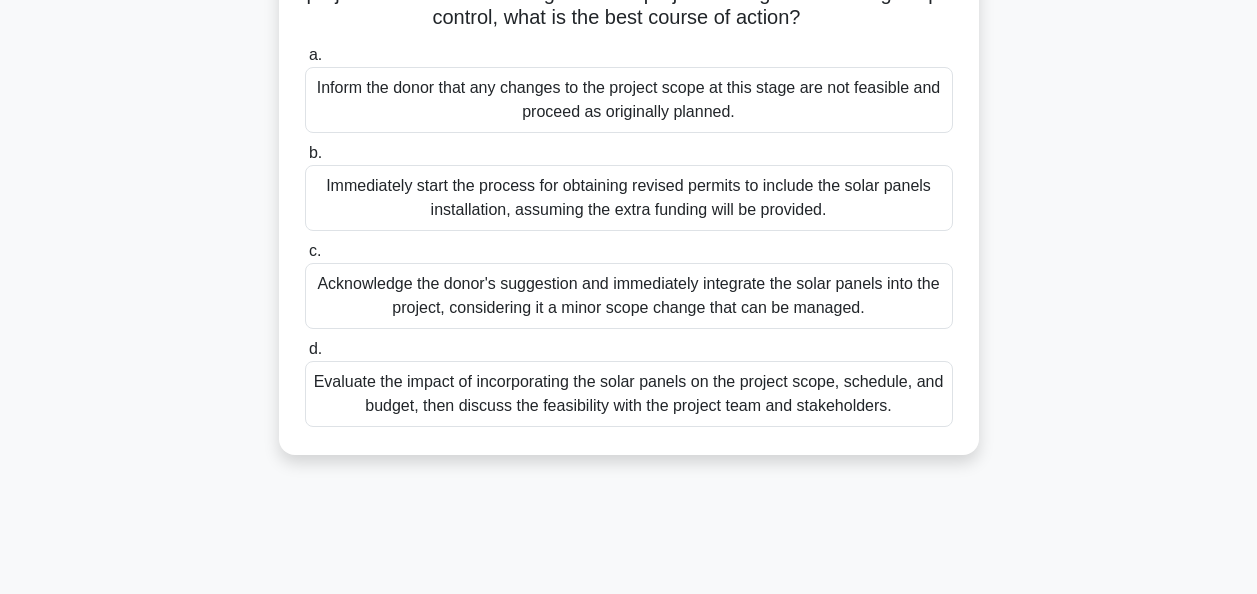 click on "Evaluate the impact of incorporating the solar panels on the project scope, schedule, and budget, then discuss the feasibility with the project team and stakeholders." at bounding box center [629, 394] 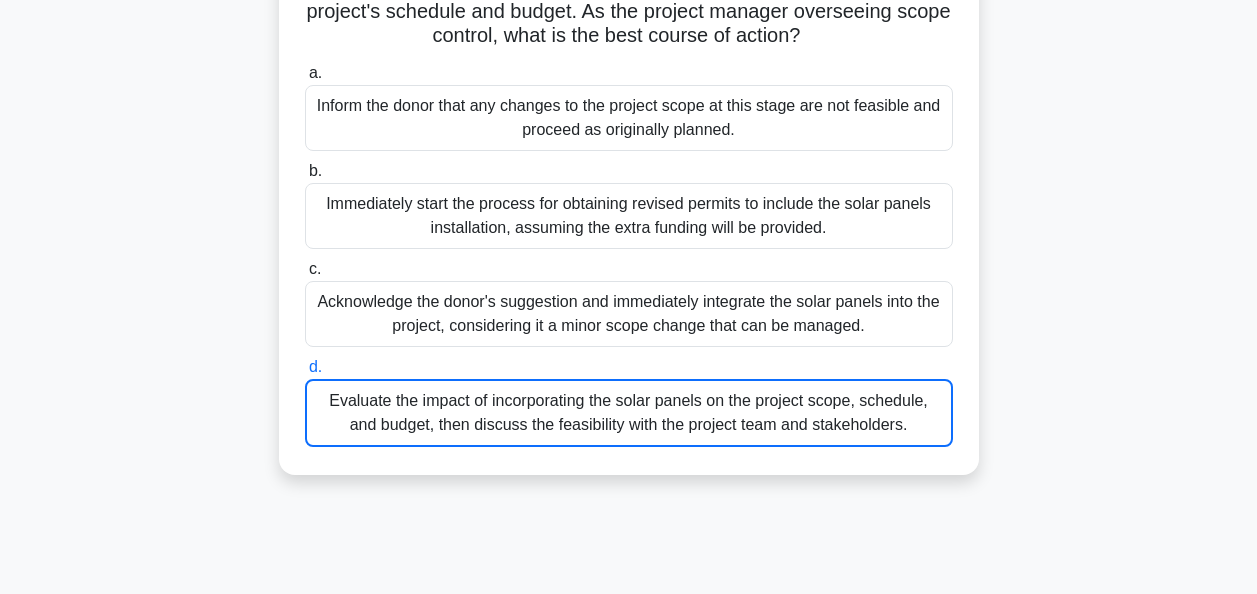 scroll, scrollTop: 273, scrollLeft: 0, axis: vertical 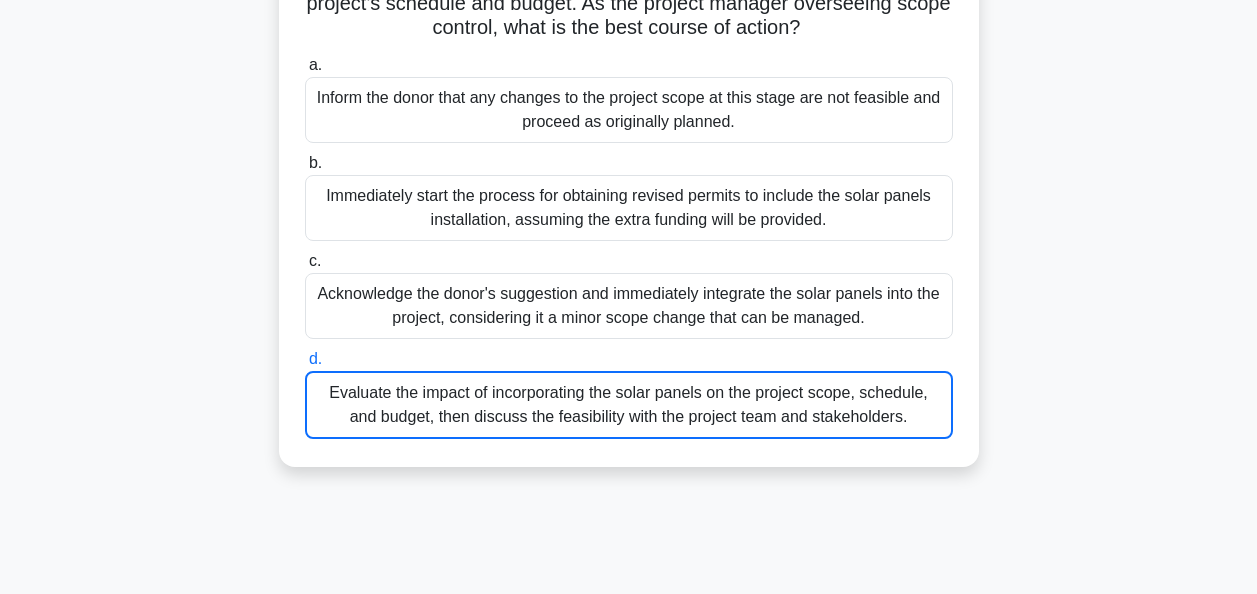 click on "Evaluate the impact of incorporating the solar panels on the project scope, schedule, and budget, then discuss the feasibility with the project team and stakeholders." at bounding box center [629, 405] 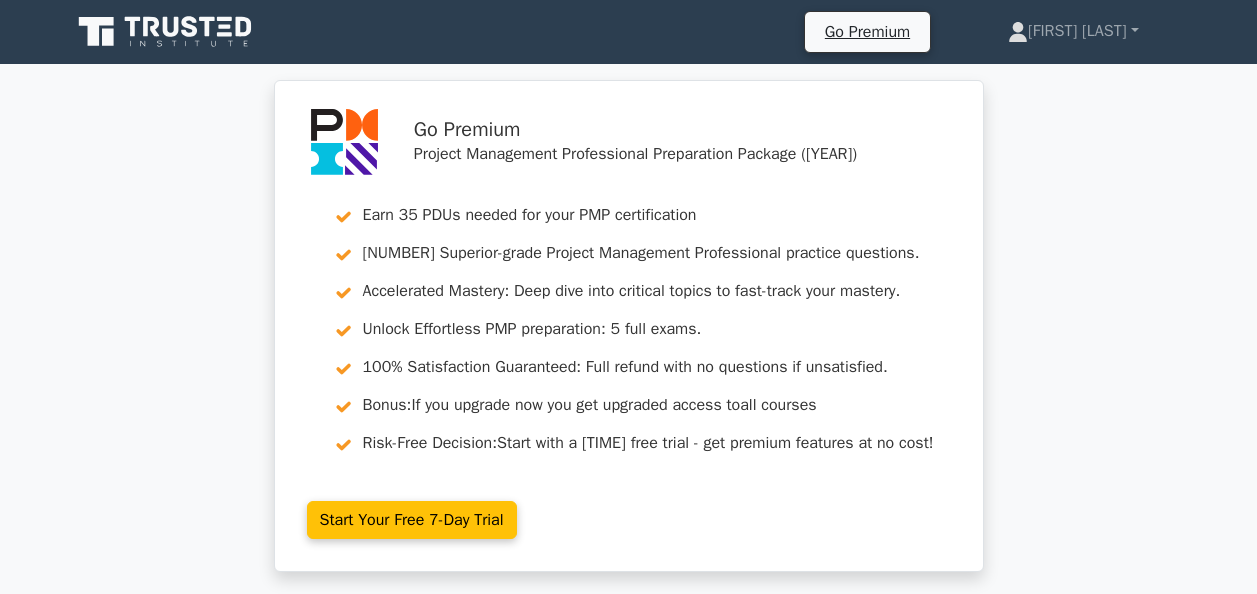 scroll, scrollTop: 519, scrollLeft: 0, axis: vertical 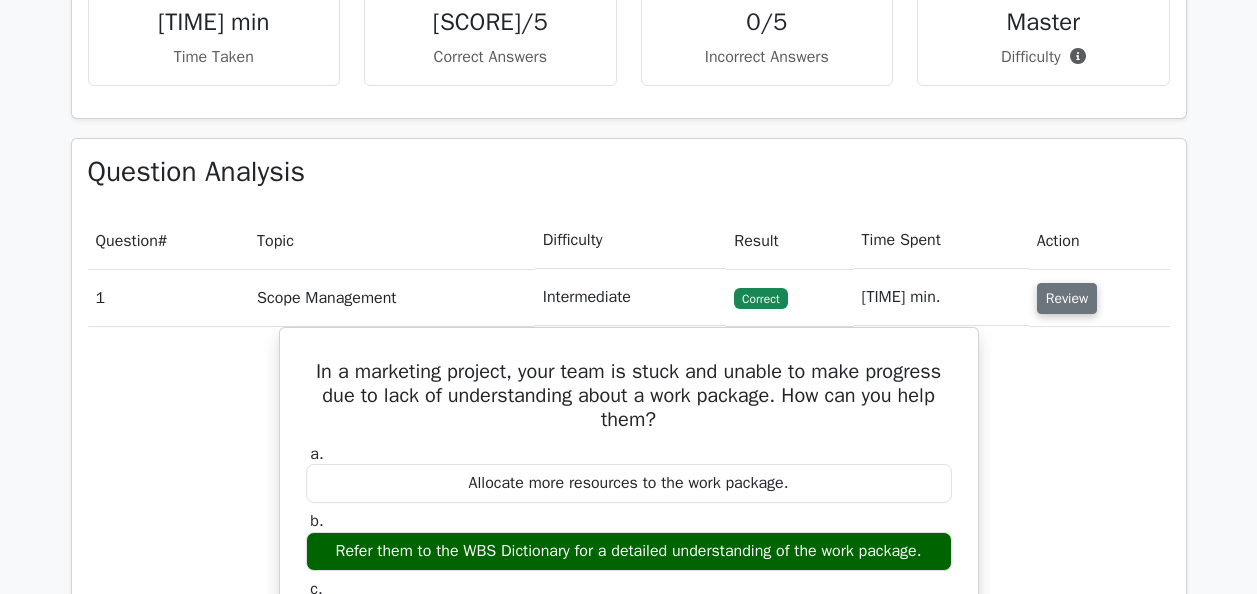 click on "Review" at bounding box center [1067, 298] 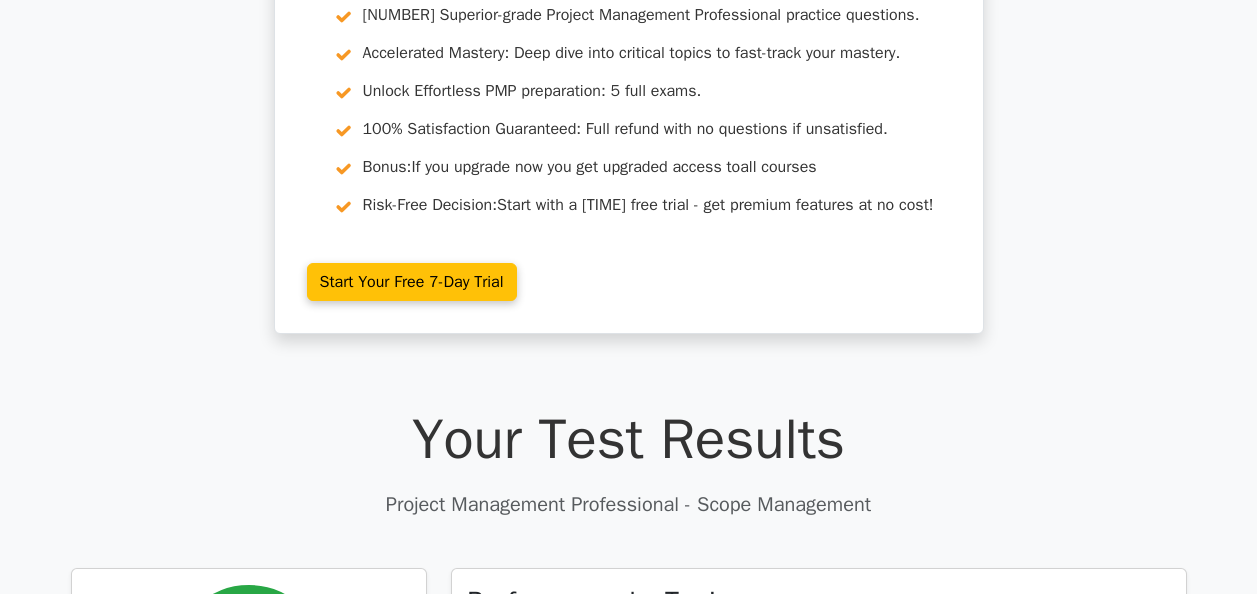 scroll, scrollTop: 0, scrollLeft: 0, axis: both 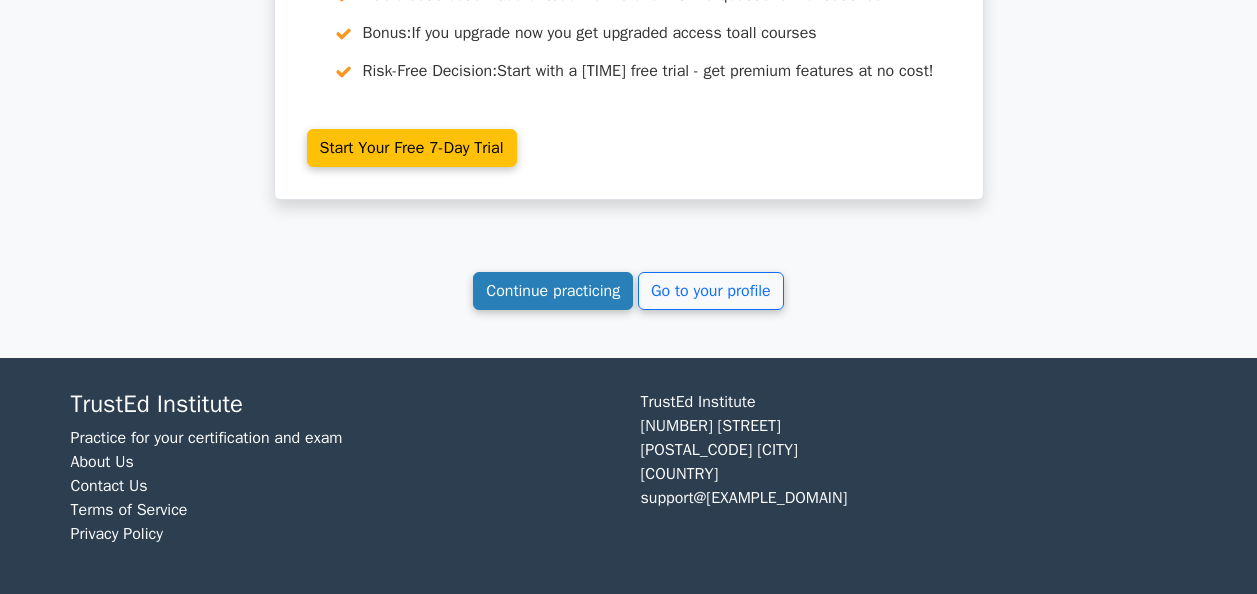 click on "Continue practicing" at bounding box center (553, 291) 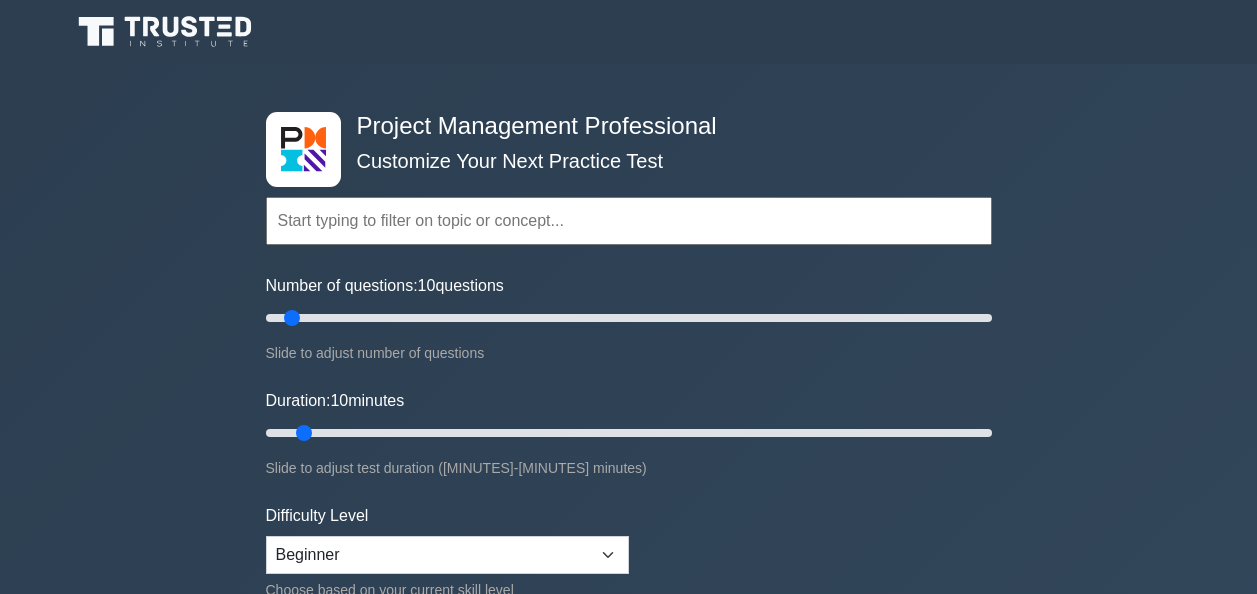 scroll, scrollTop: 0, scrollLeft: 0, axis: both 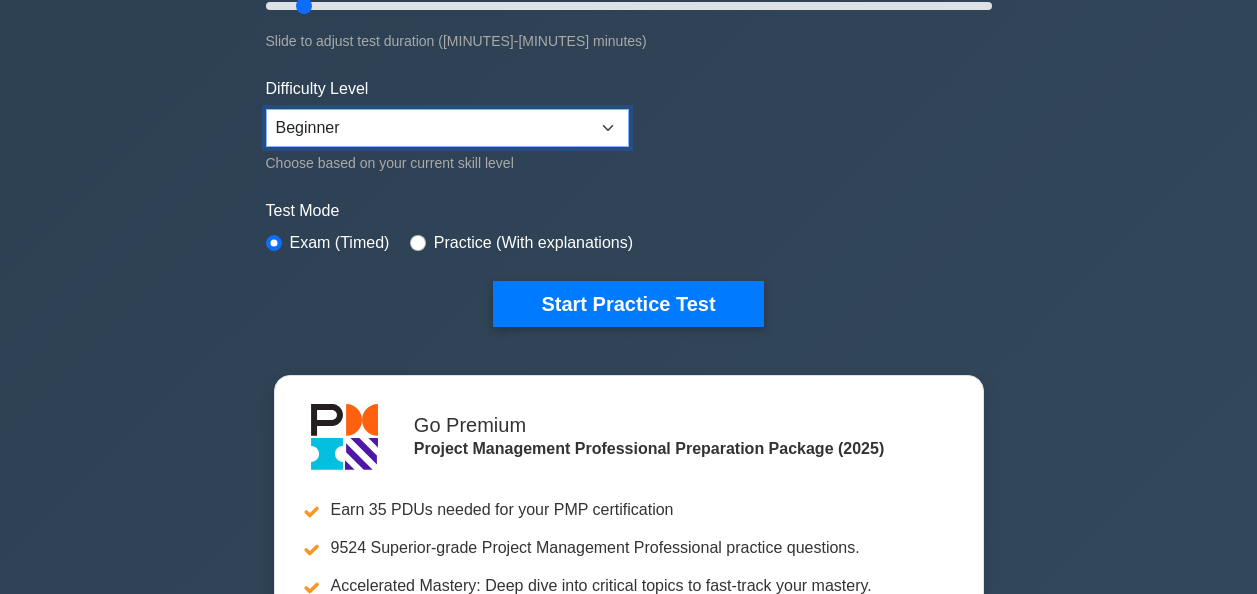 click on "Beginner
Intermediate
Expert" at bounding box center (447, 128) 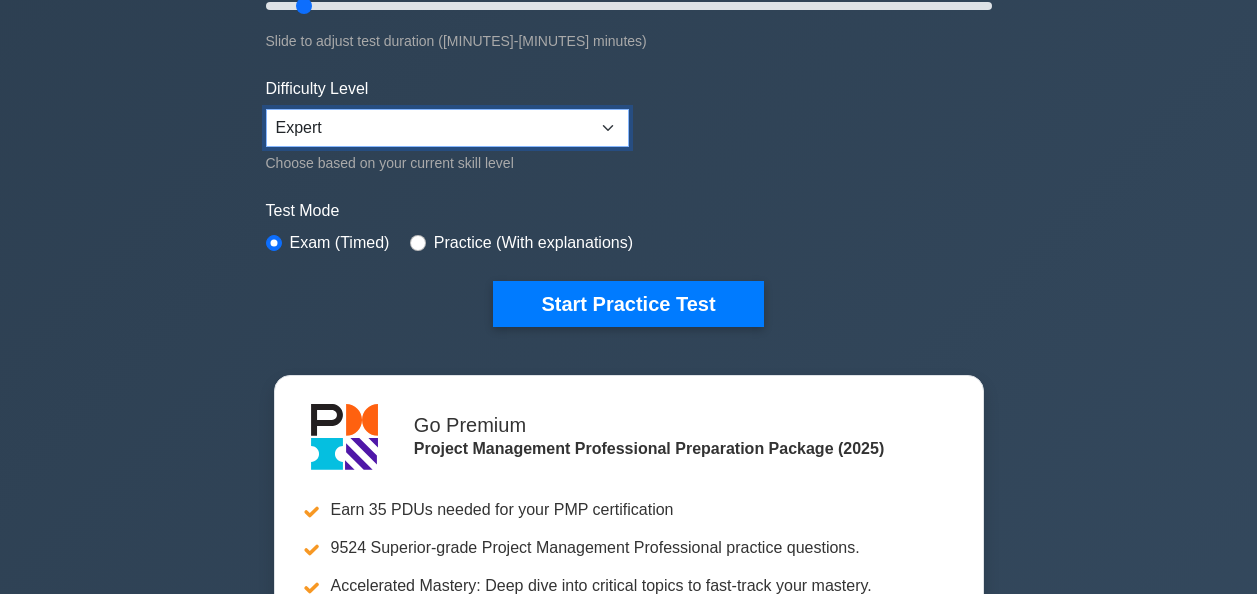 click on "Beginner
Intermediate
Expert" at bounding box center [447, 128] 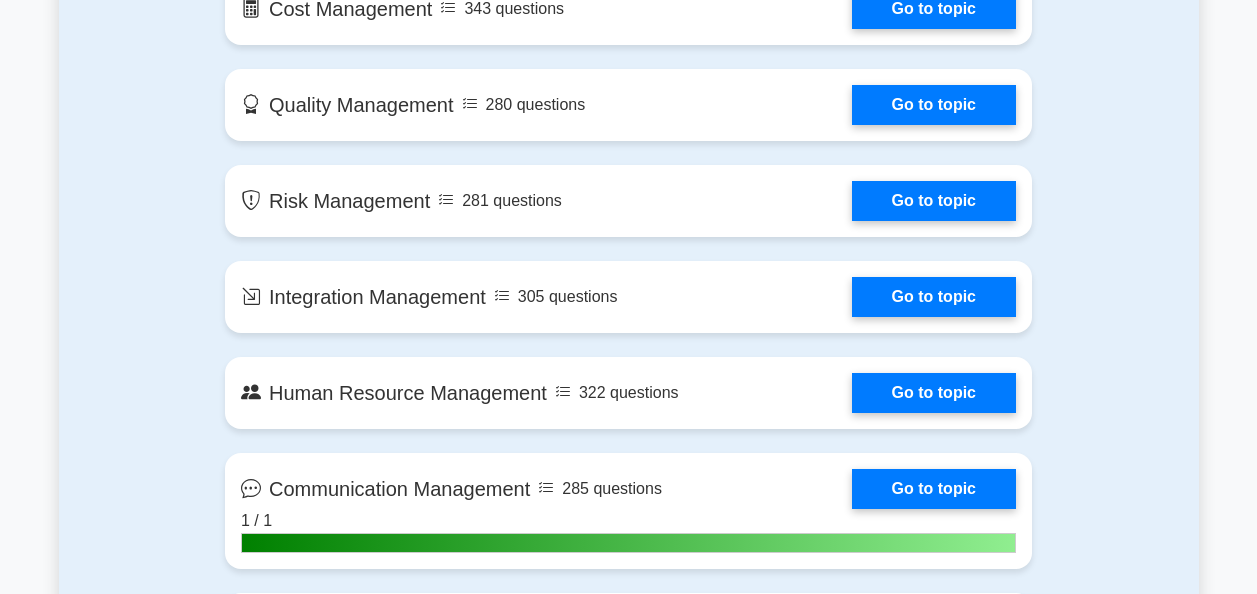 scroll, scrollTop: 1763, scrollLeft: 0, axis: vertical 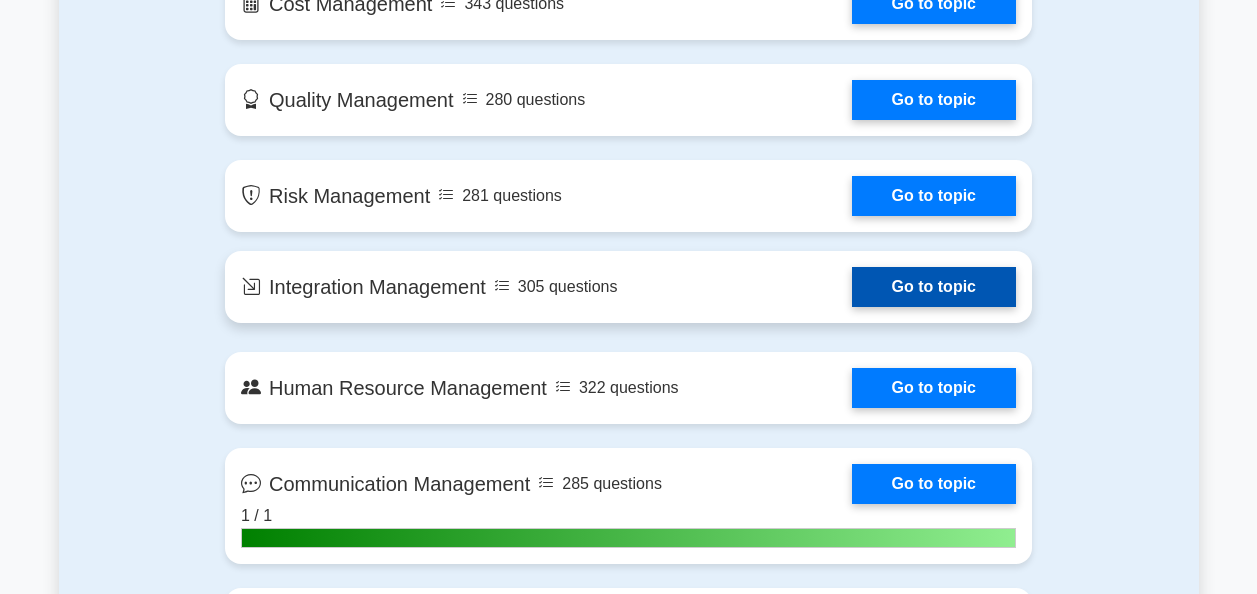 click on "Go to topic" at bounding box center (934, 287) 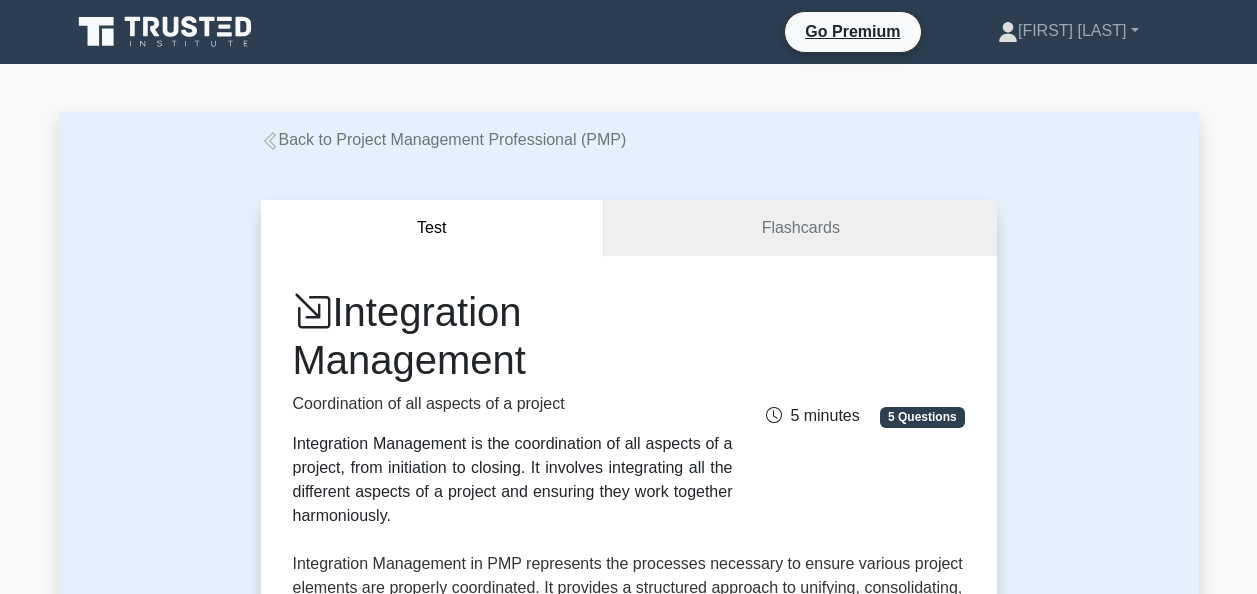 scroll, scrollTop: 0, scrollLeft: 0, axis: both 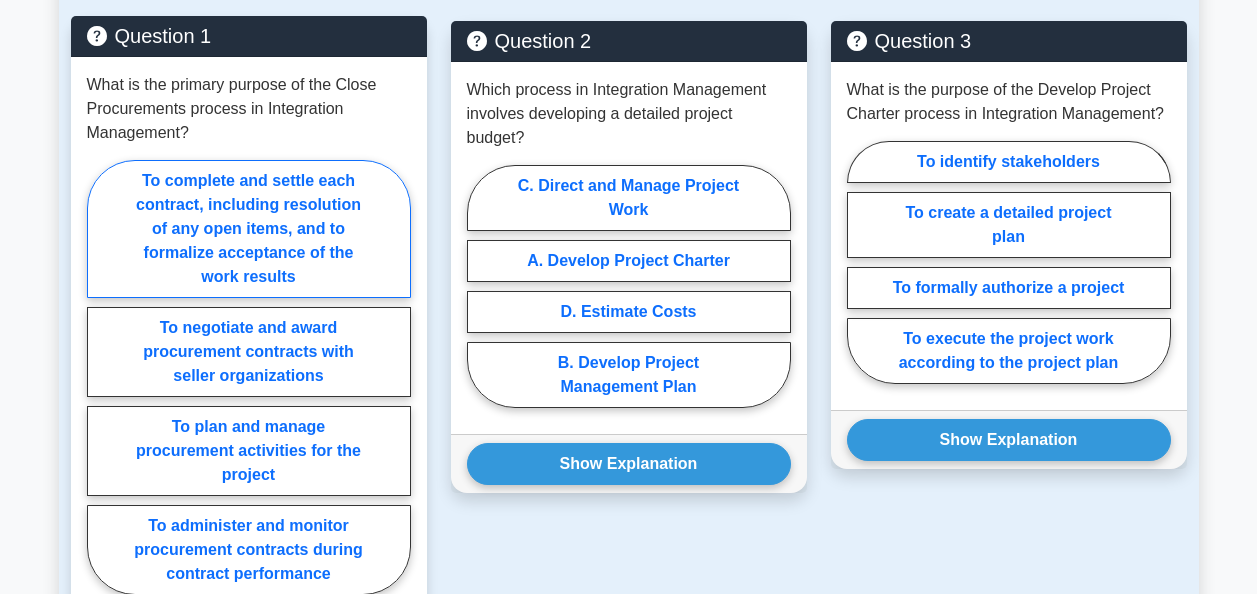 click on "To complete and settle each contract, including resolution of any open items, and to formalize acceptance of the work results" at bounding box center [249, 229] 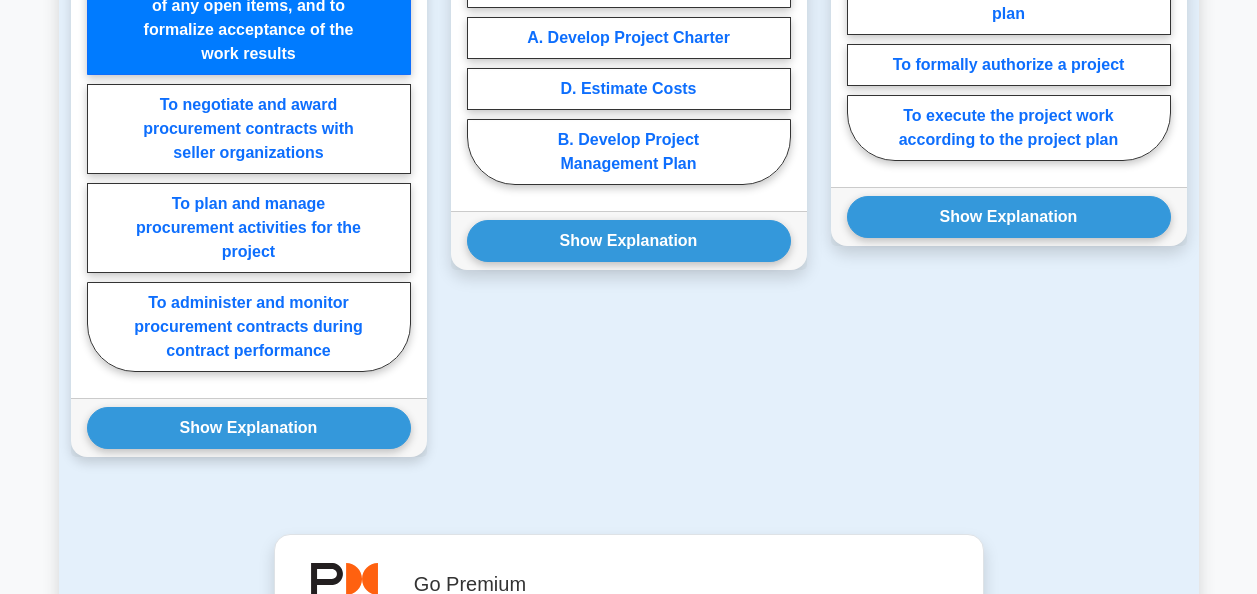 scroll, scrollTop: 1841, scrollLeft: 0, axis: vertical 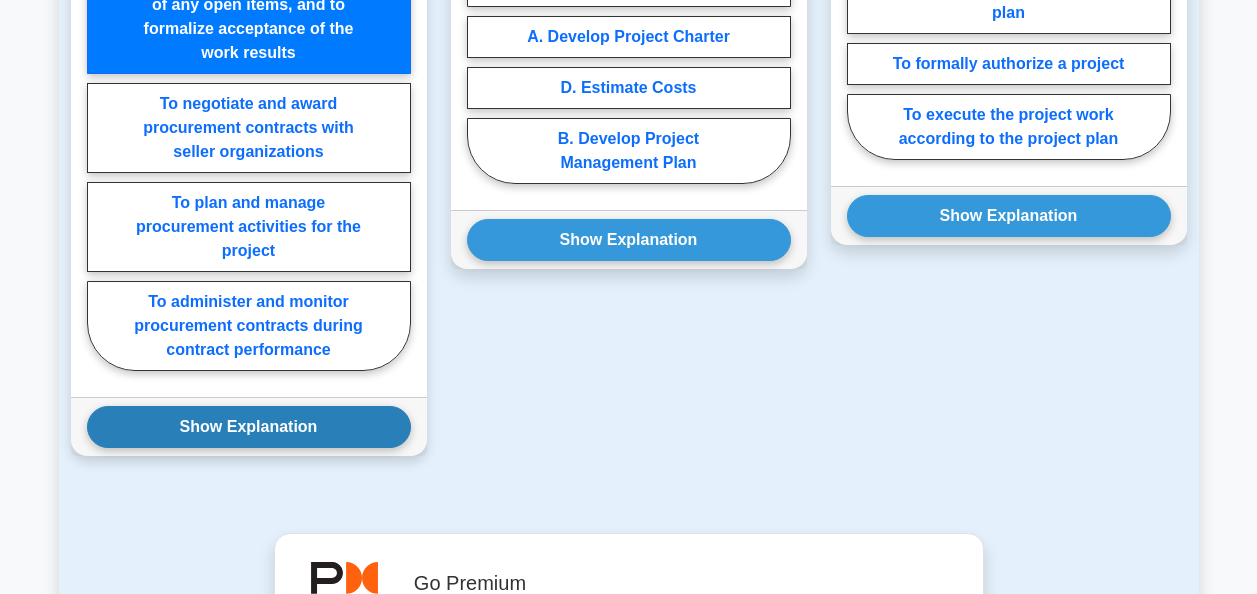 click on "Show Explanation" at bounding box center [249, 427] 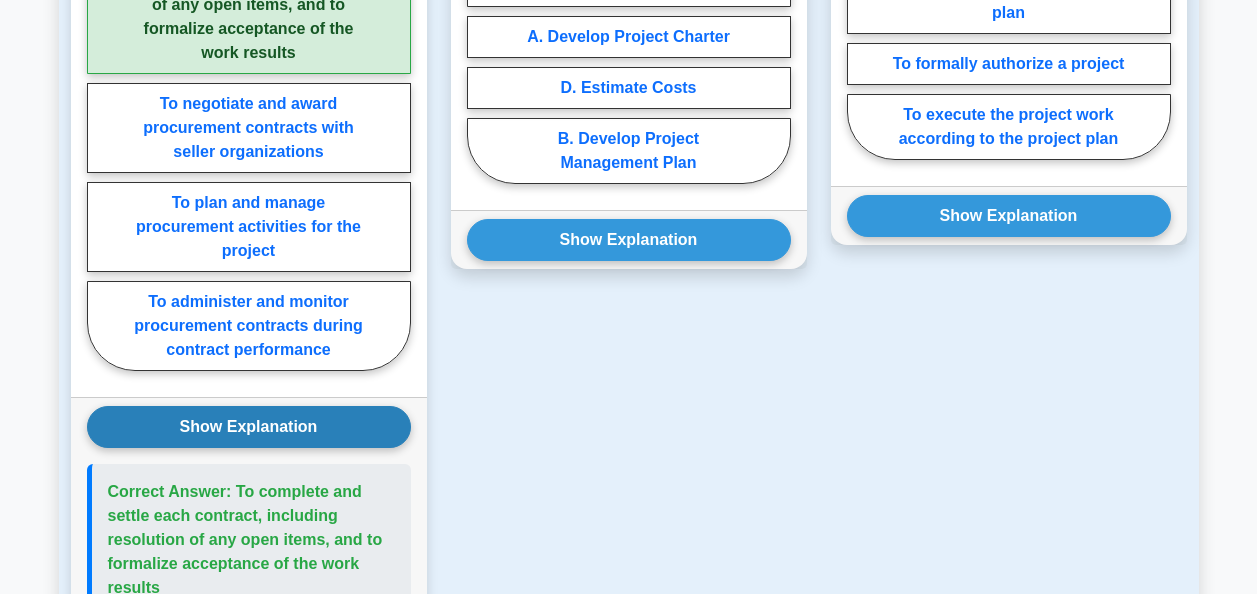 click on "Show Explanation" at bounding box center [249, 427] 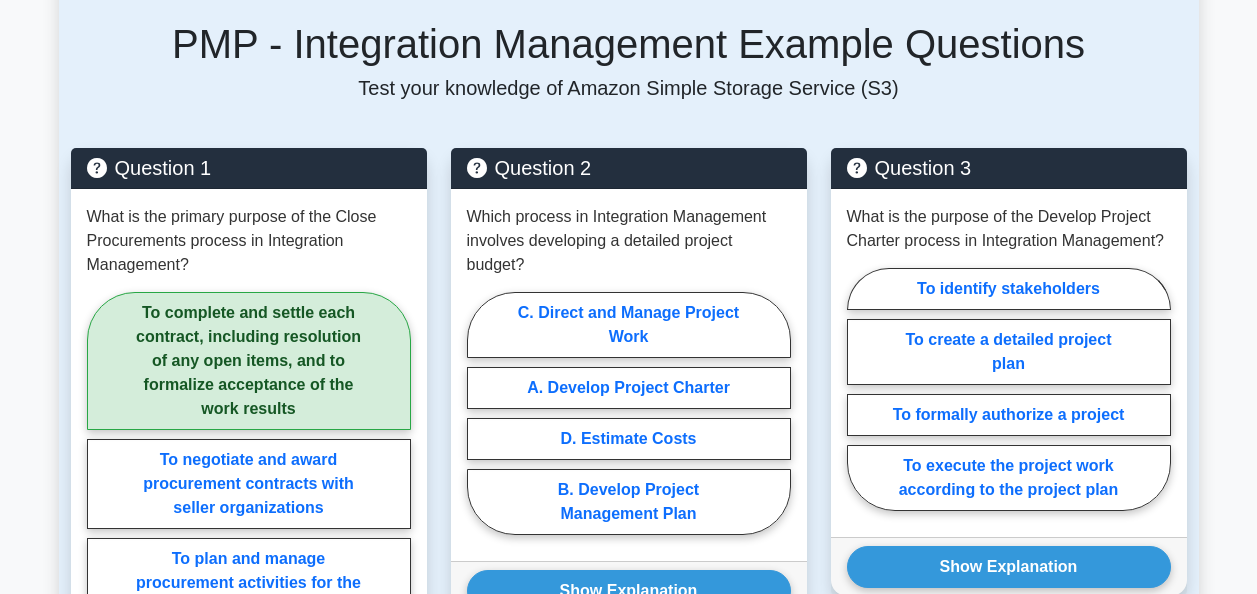 scroll, scrollTop: 1494, scrollLeft: 0, axis: vertical 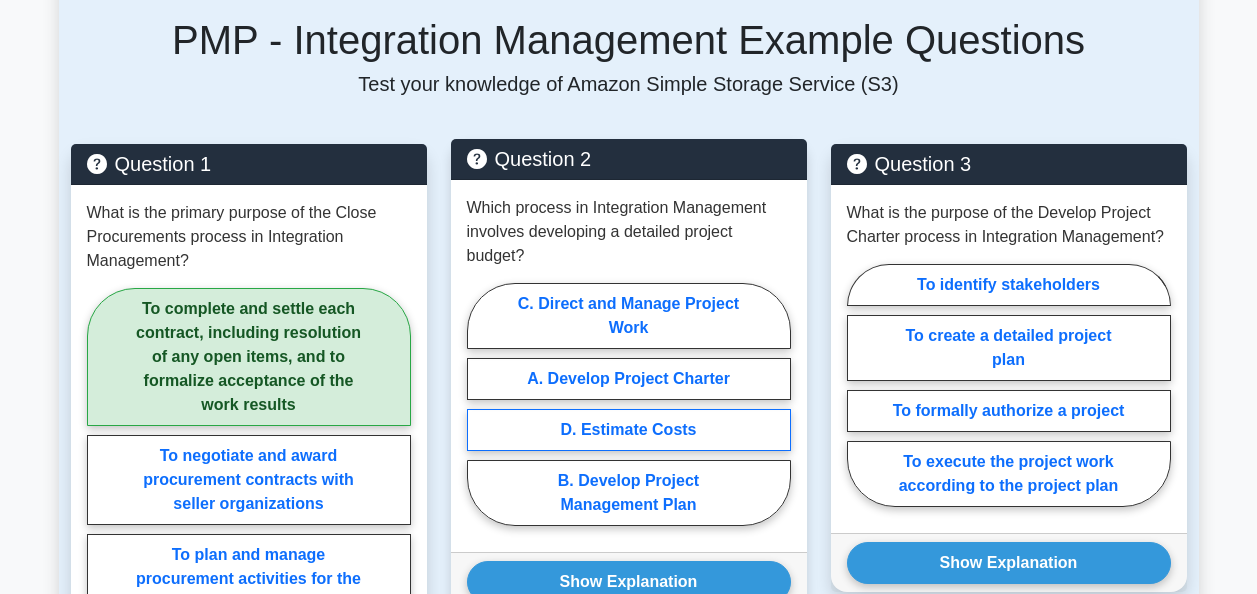 click on "D. Estimate Costs" at bounding box center [629, 430] 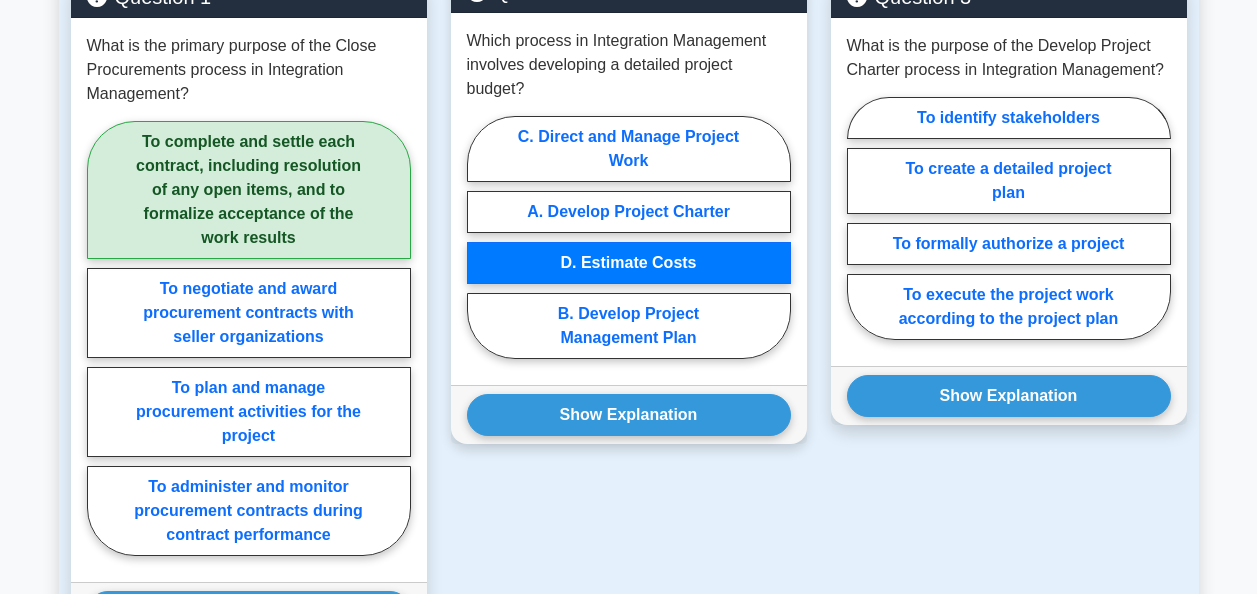scroll, scrollTop: 1662, scrollLeft: 0, axis: vertical 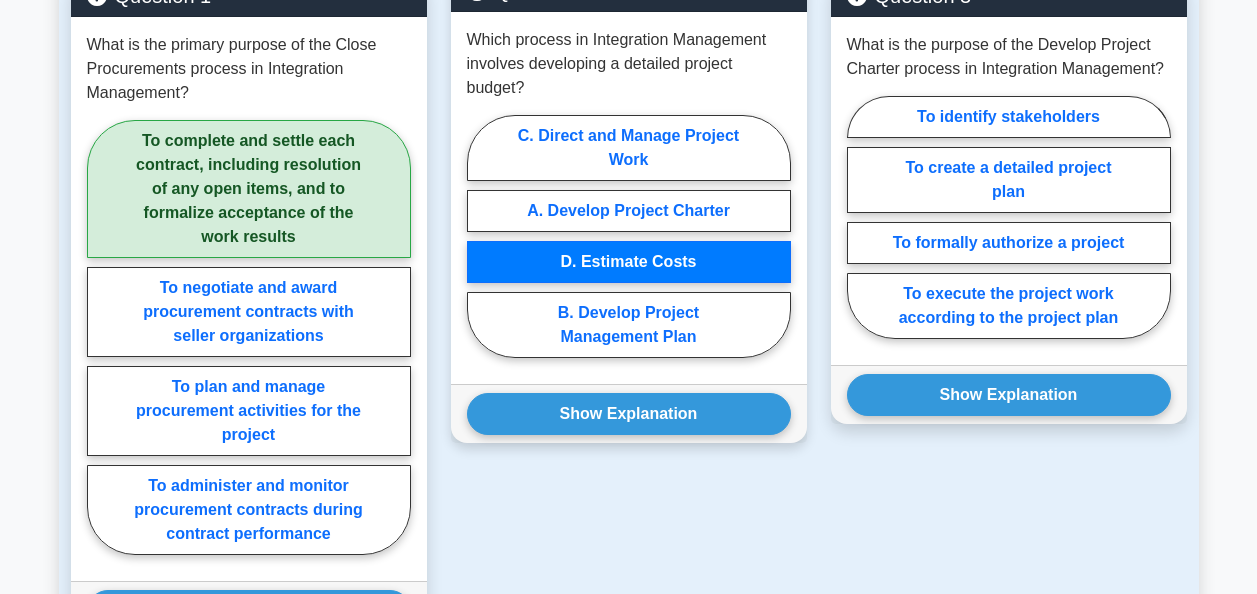 click on "Show Explanation" at bounding box center (249, 611) 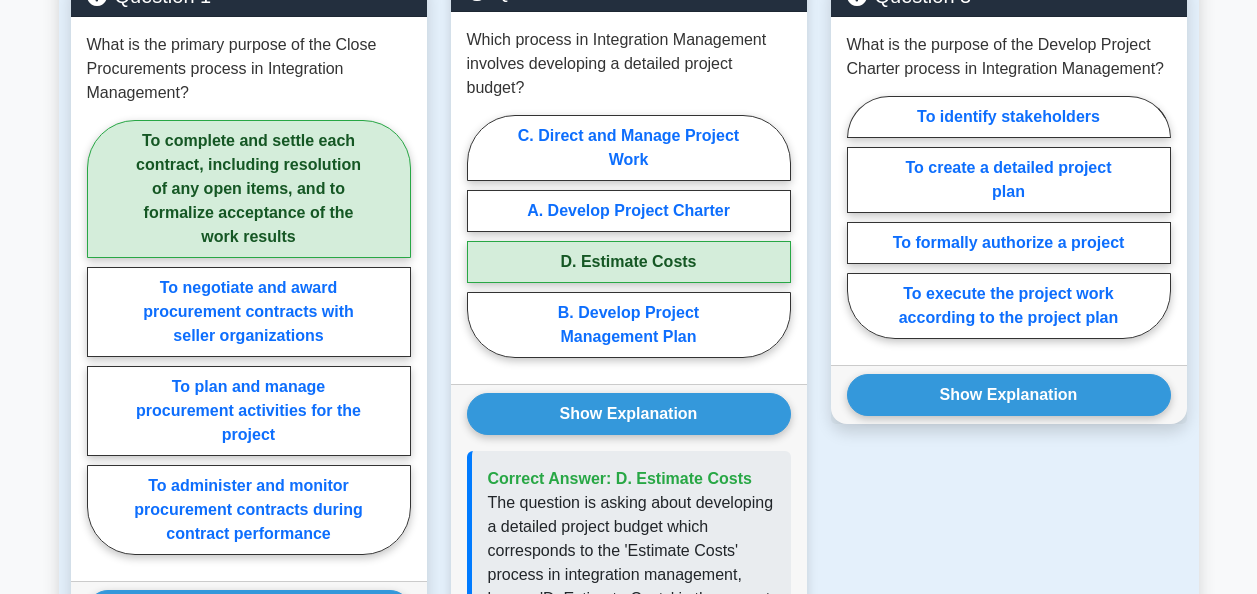 click on "Show Explanation" at bounding box center [249, 611] 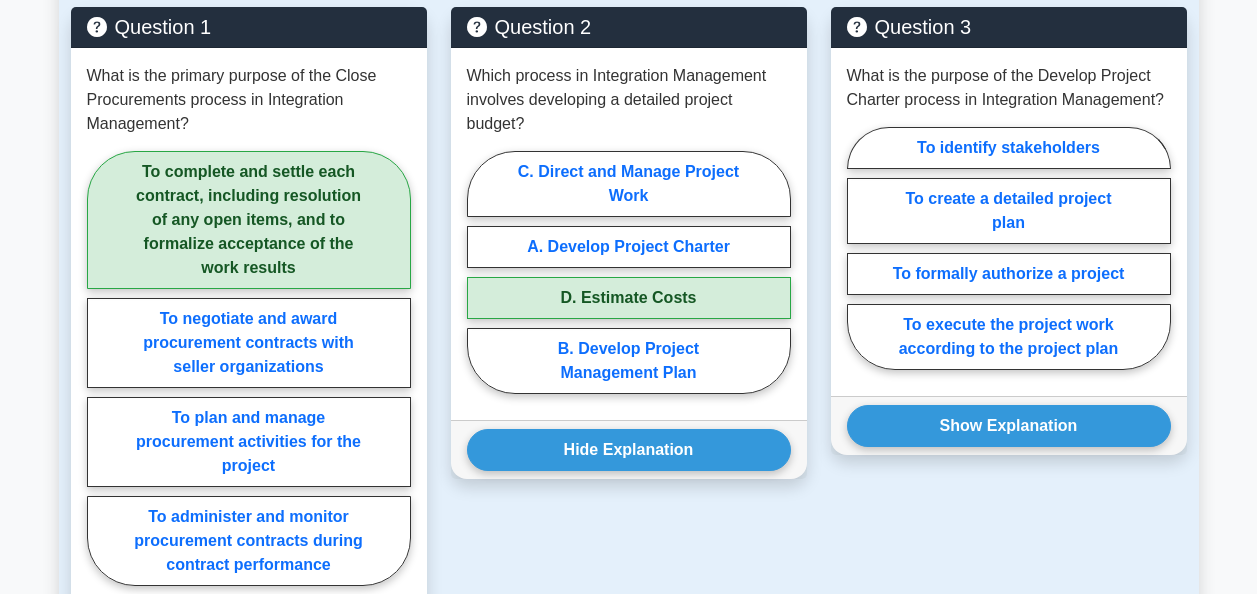 scroll, scrollTop: 1629, scrollLeft: 0, axis: vertical 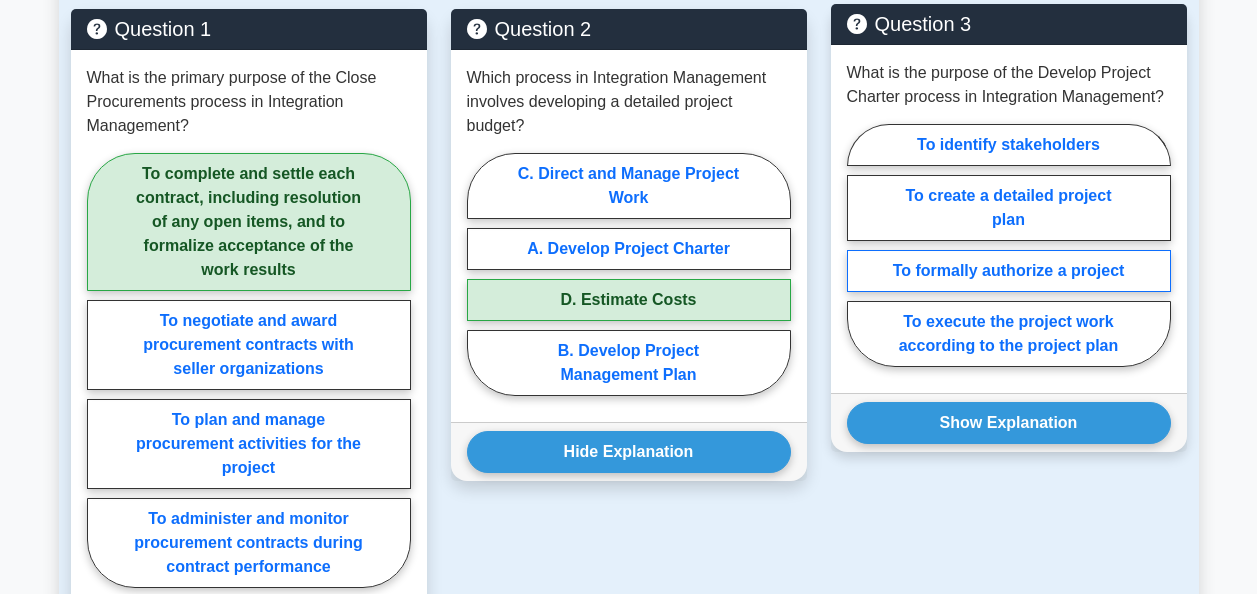 click on "To formally authorize a project" at bounding box center (1009, 271) 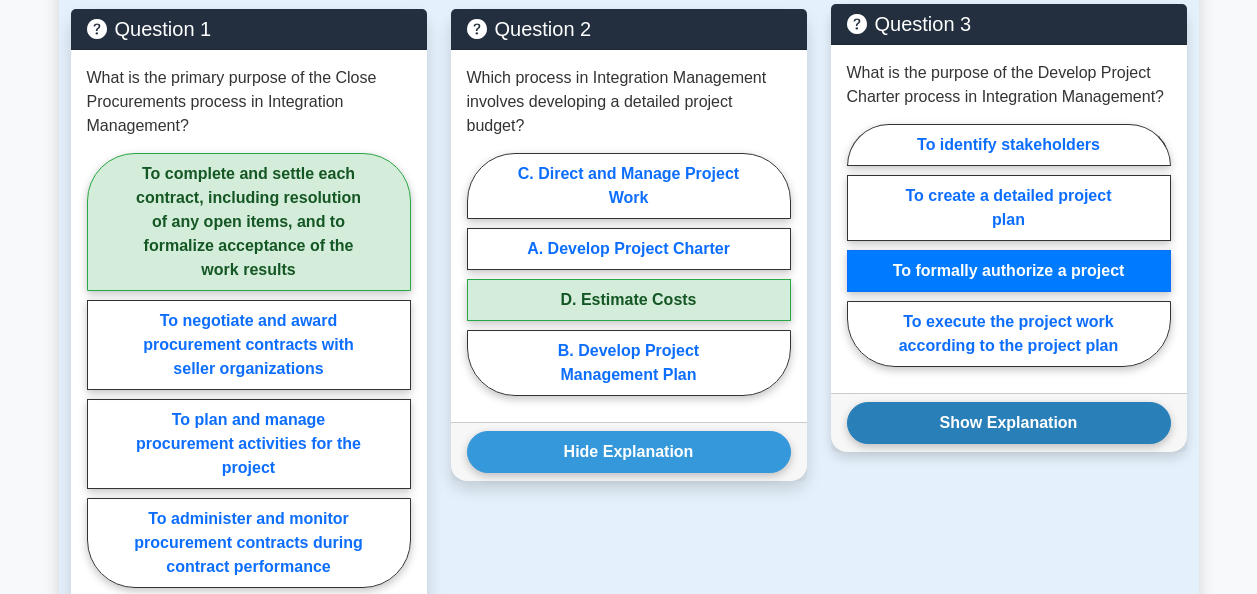 click on "Show Explanation" at bounding box center [249, 644] 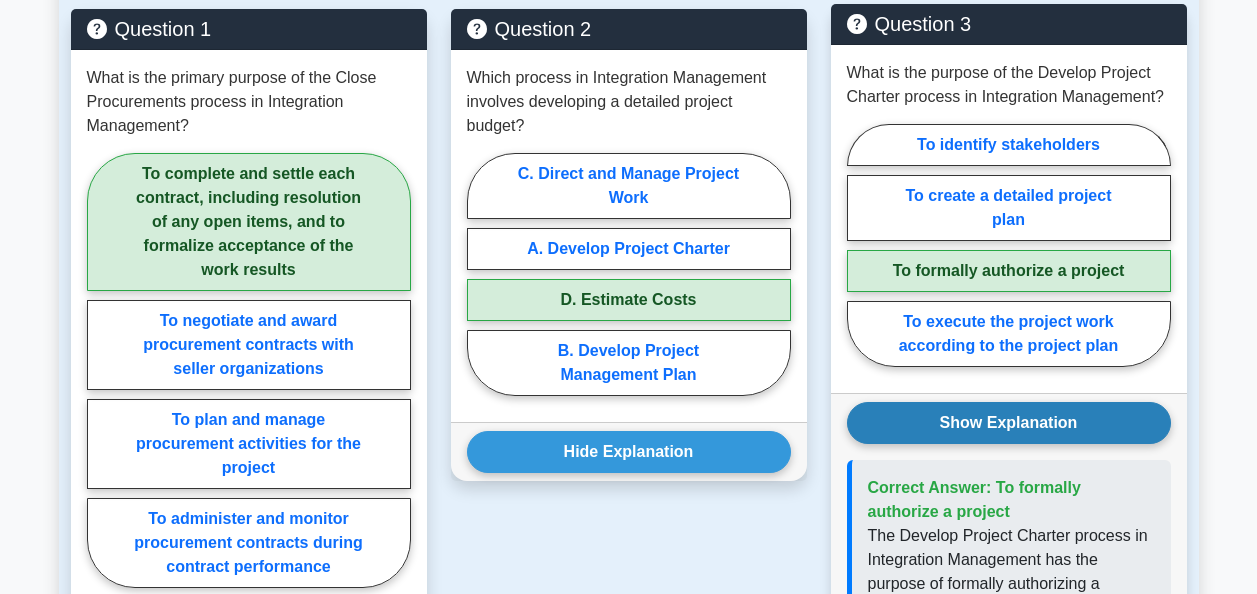 click on "Show Explanation" at bounding box center (249, 644) 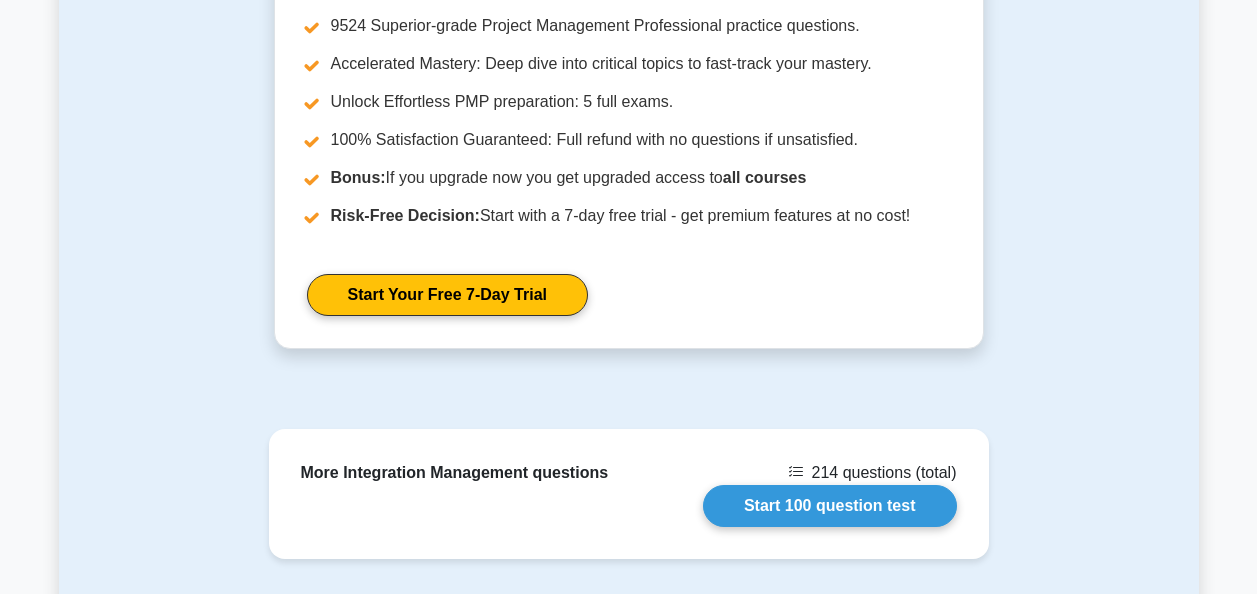 scroll, scrollTop: 2559, scrollLeft: 0, axis: vertical 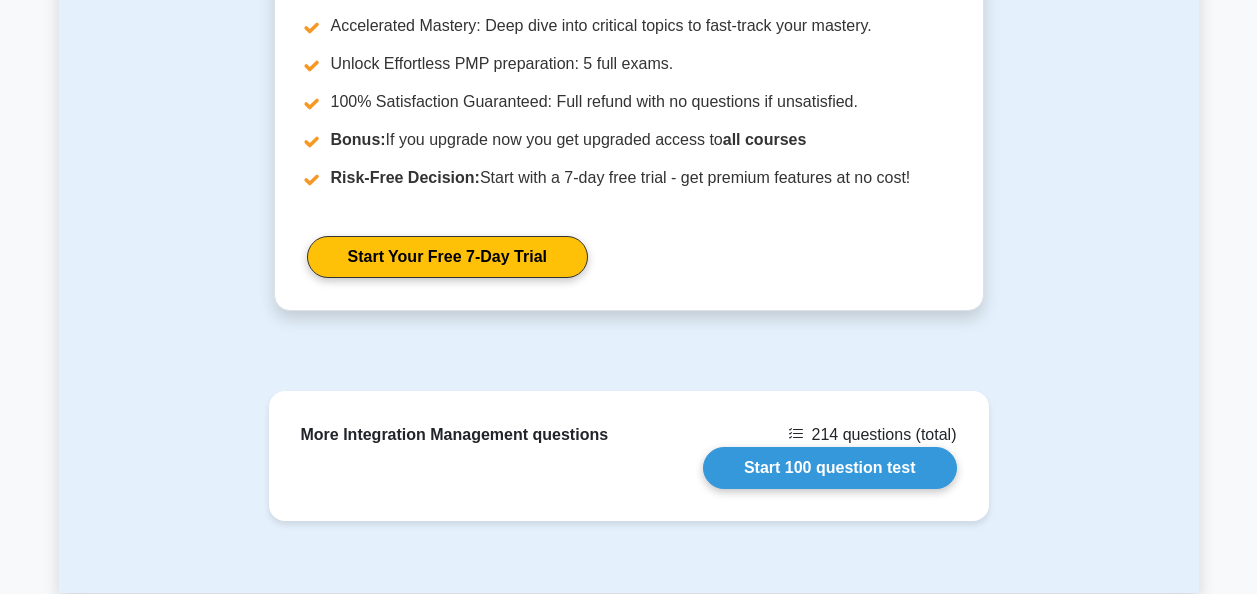 type 